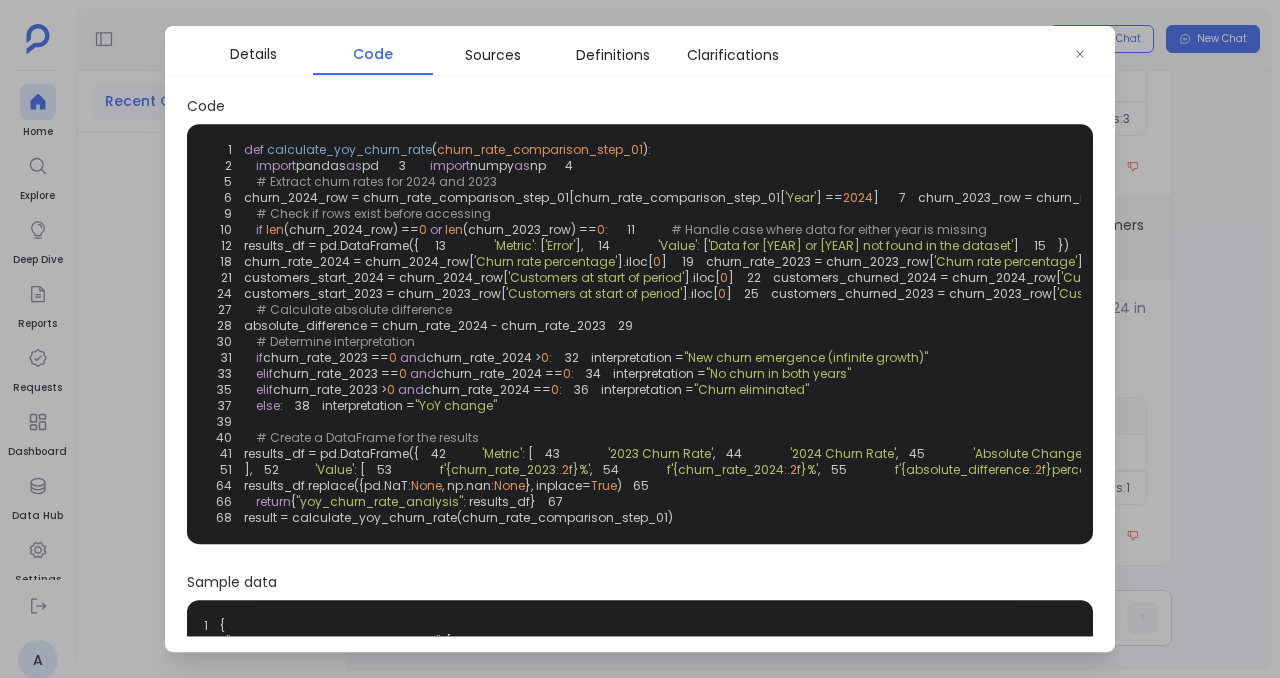 scroll, scrollTop: 0, scrollLeft: 0, axis: both 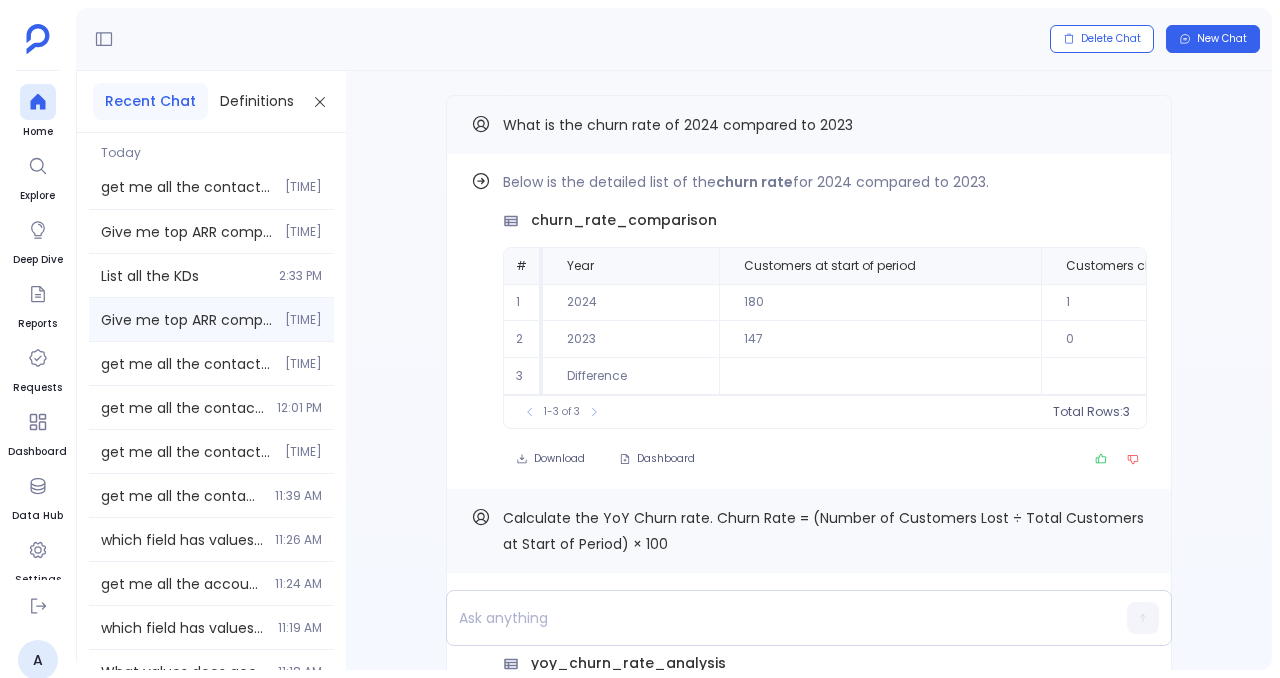 click on "Give me top ARR companies sorted by important attributes [TIME]" at bounding box center [211, 231] 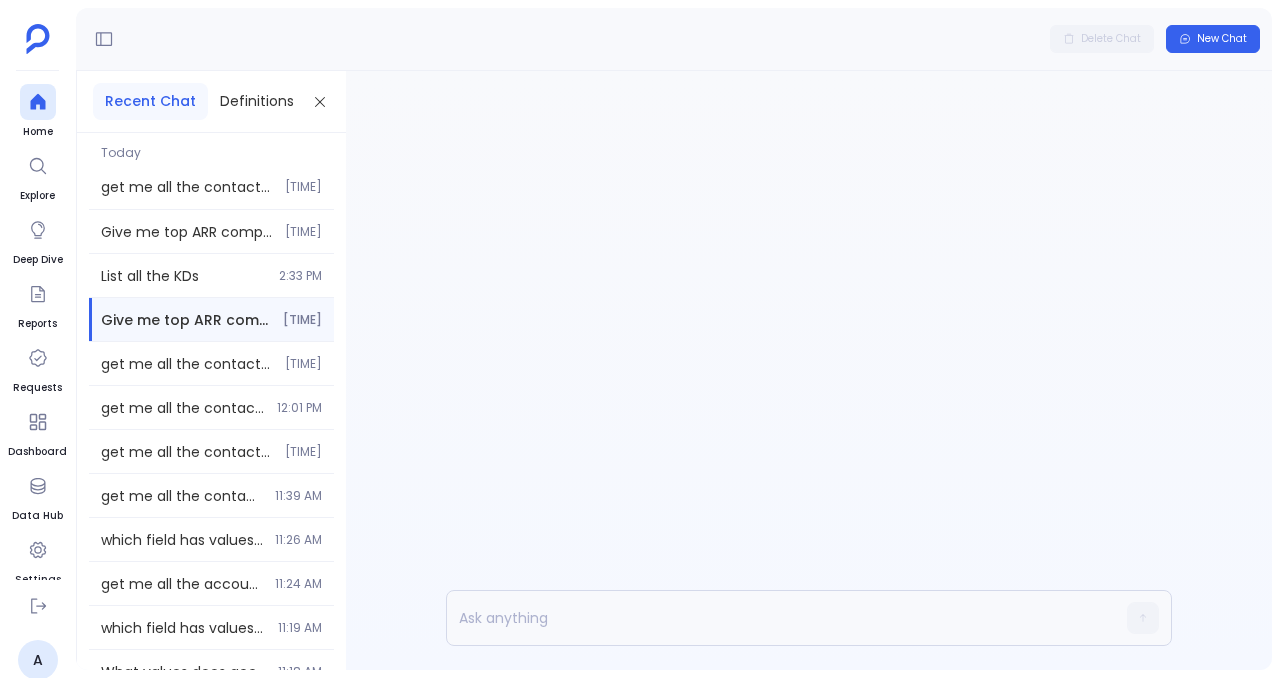 scroll, scrollTop: 0, scrollLeft: 0, axis: both 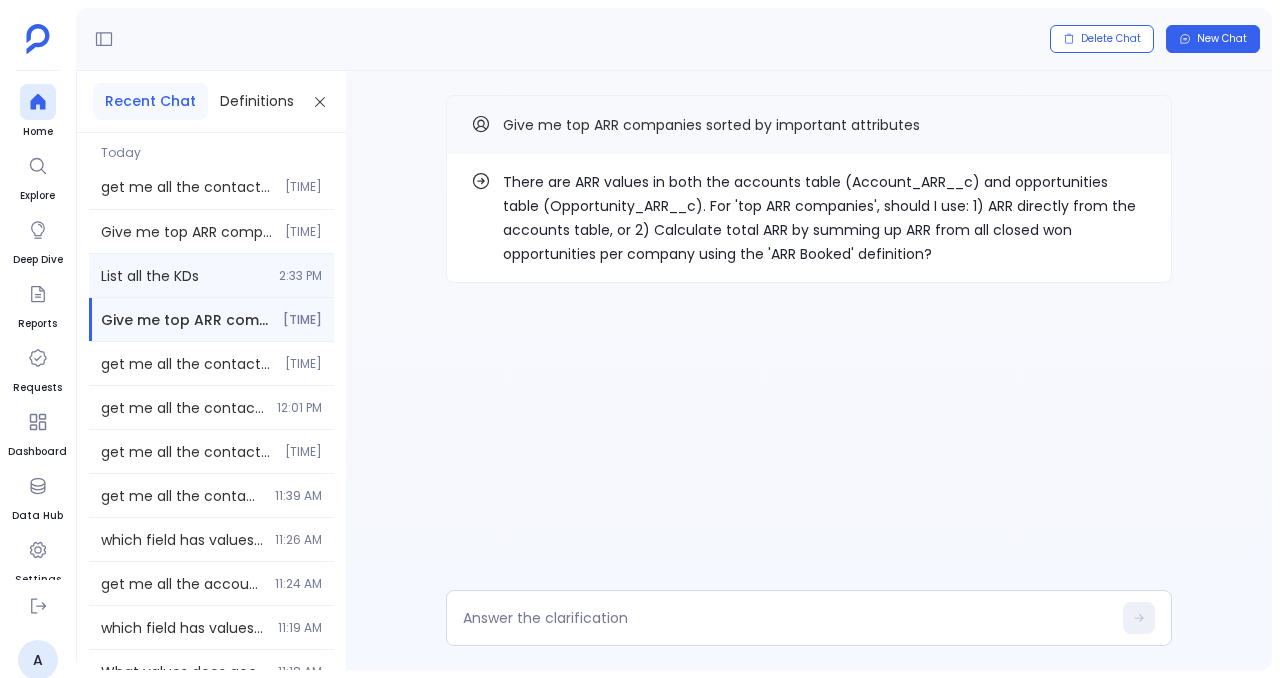 click on "List all the KDs [TIME]" at bounding box center [211, 231] 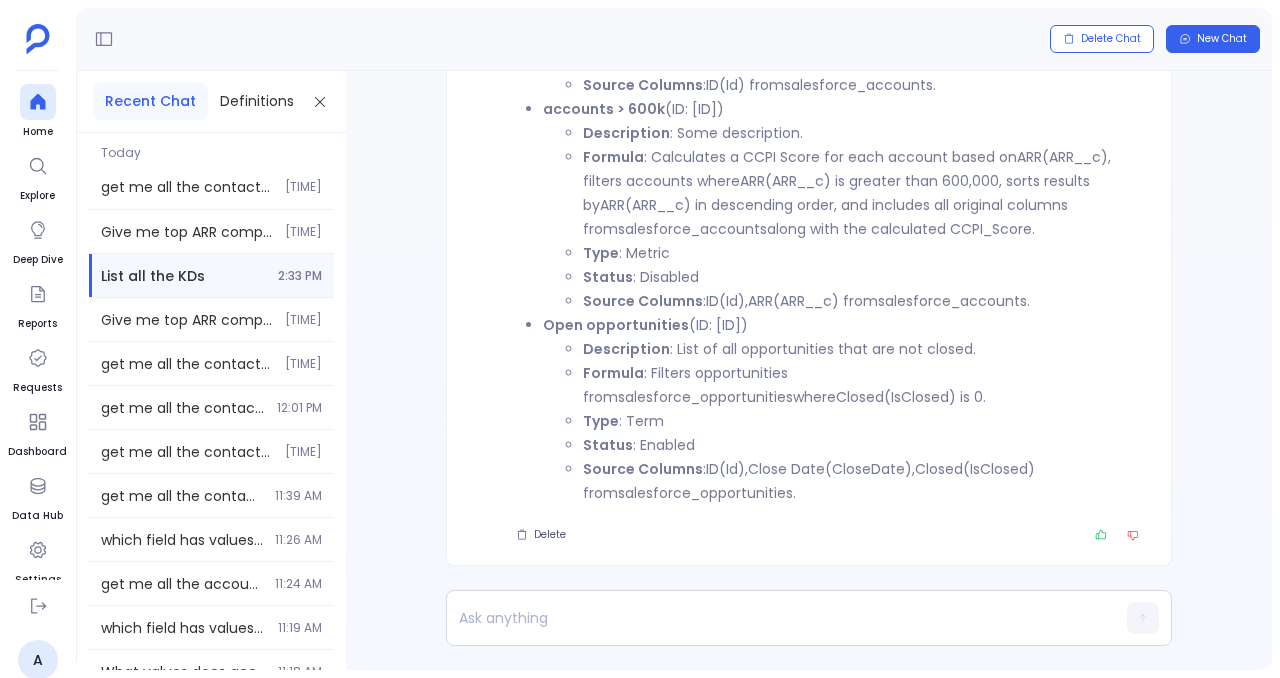 scroll, scrollTop: -814, scrollLeft: 0, axis: vertical 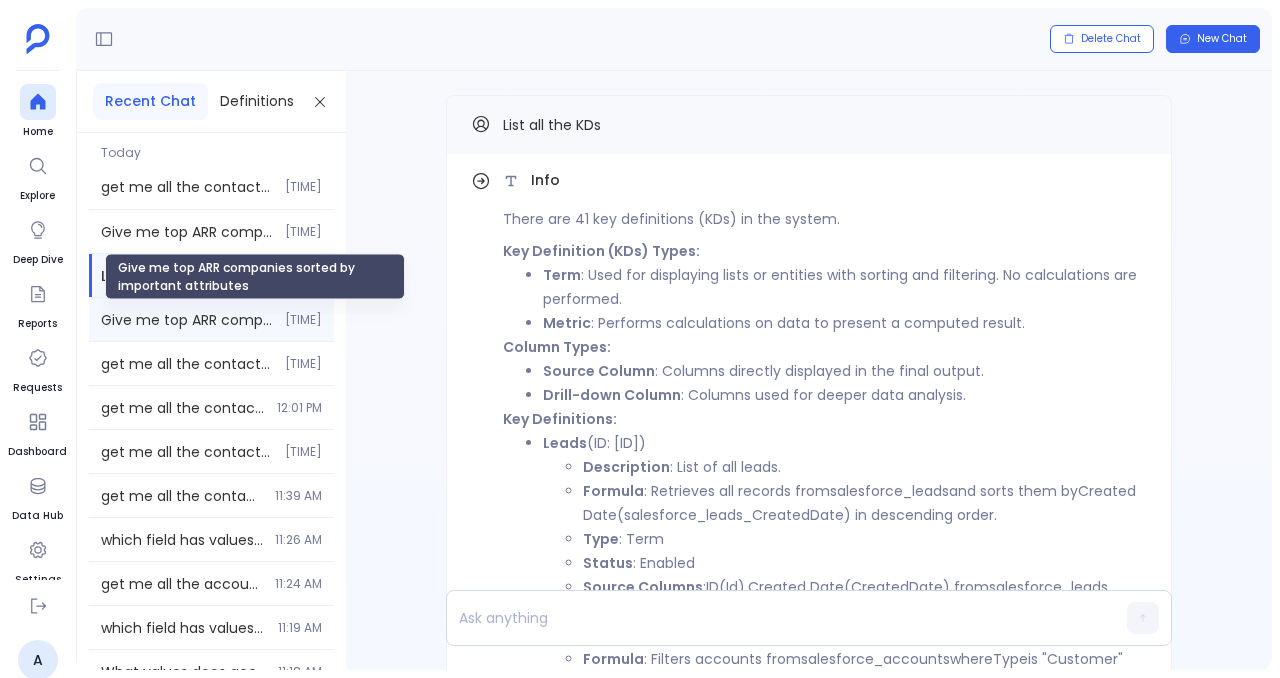 click on "Give me top ARR companies sorted by important attributes" at bounding box center (187, 232) 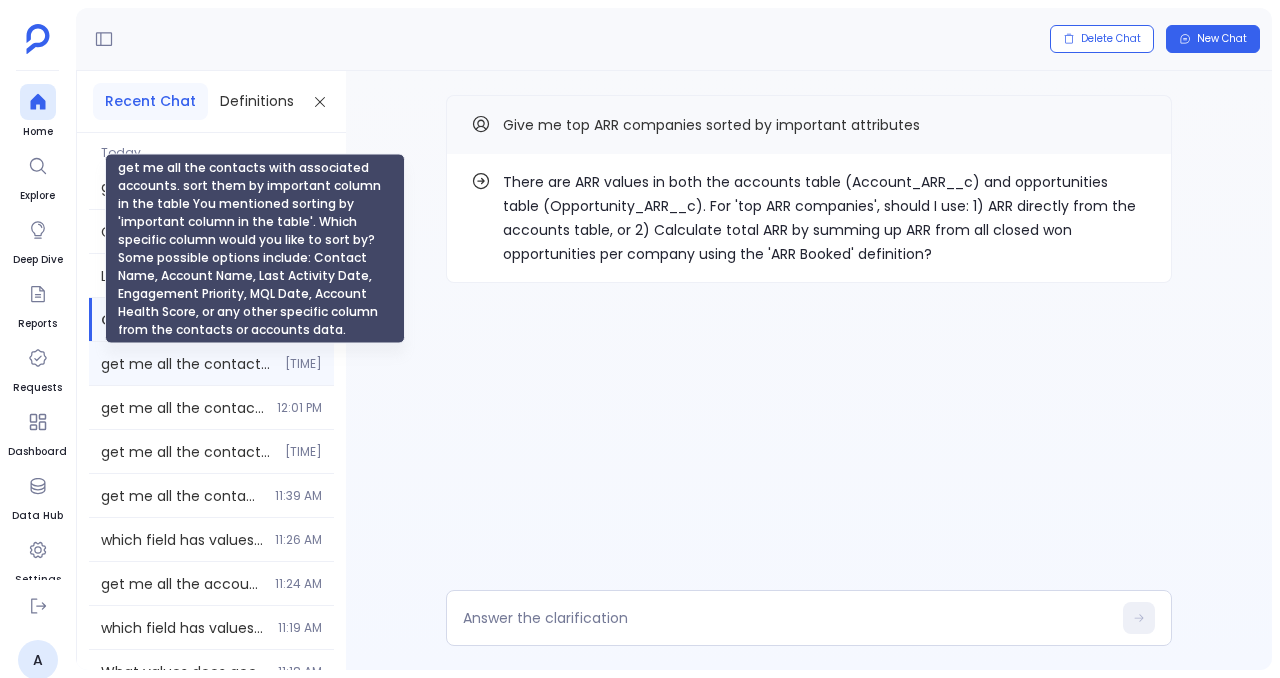 click on "get me all the contacts with associated accounts. sort them by important column in the table You mentioned sorting by 'important column in the table'. Which specific column would you like to sort by? Some possible options include: Contact Name, Account Name, Last Activity Date, Engagement Priority, MQL Date, Account Health Score, or any other specific column from the contacts or accounts data." at bounding box center (187, 364) 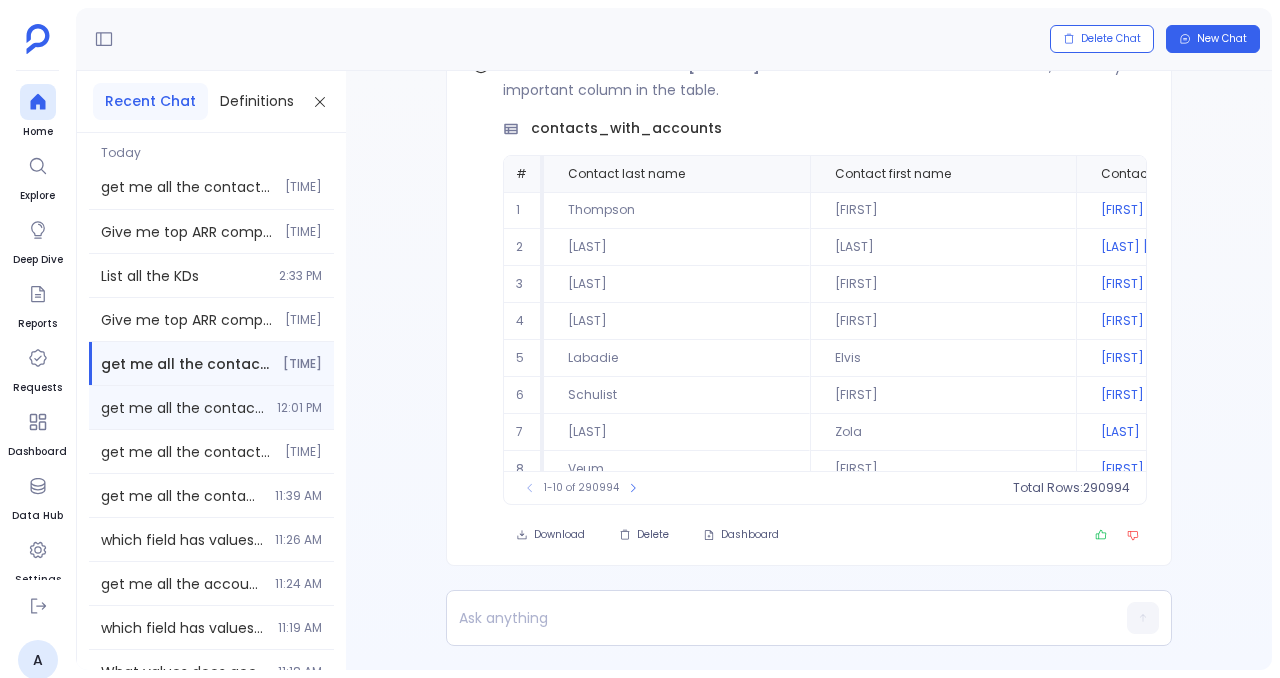click on "get me all the contacts with associated accounts. sort them by important column in the table You mentioned sorting by 'important column in the table'. Which specific column would you like to sort by? Some possible options include: Contact Name, Account Name, Last Activity Date, Engagement Priority, MQL Date, Account Health Score, or any other specific column from the contacts or accounts data. [TIME]" at bounding box center (211, 231) 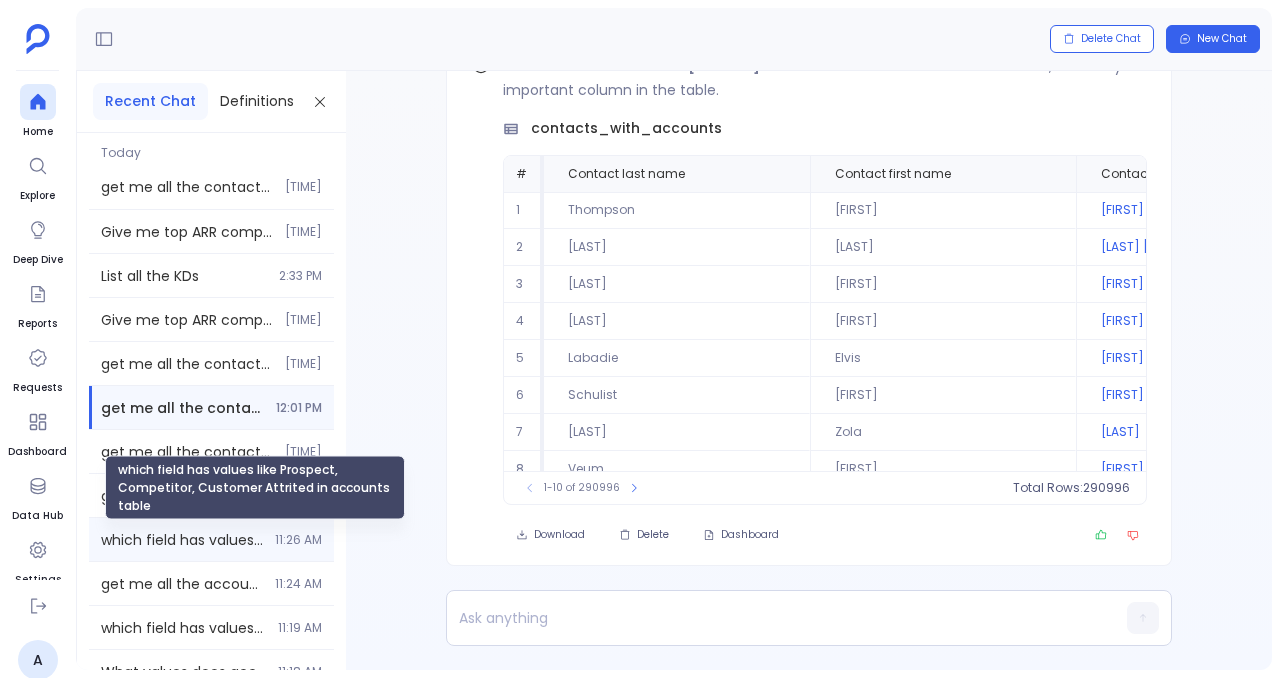 click on "which field has values like Prospect, Competitor, Customer Attrited in accounts table" at bounding box center (182, 540) 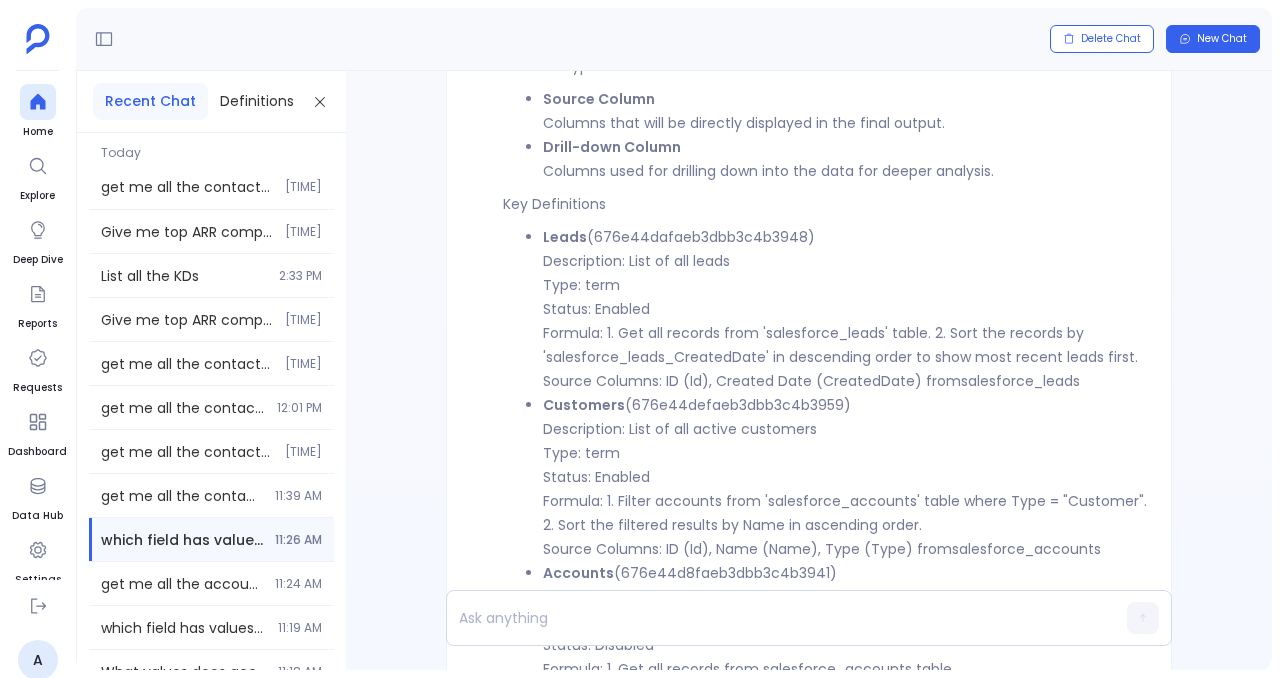 scroll, scrollTop: -3859, scrollLeft: 0, axis: vertical 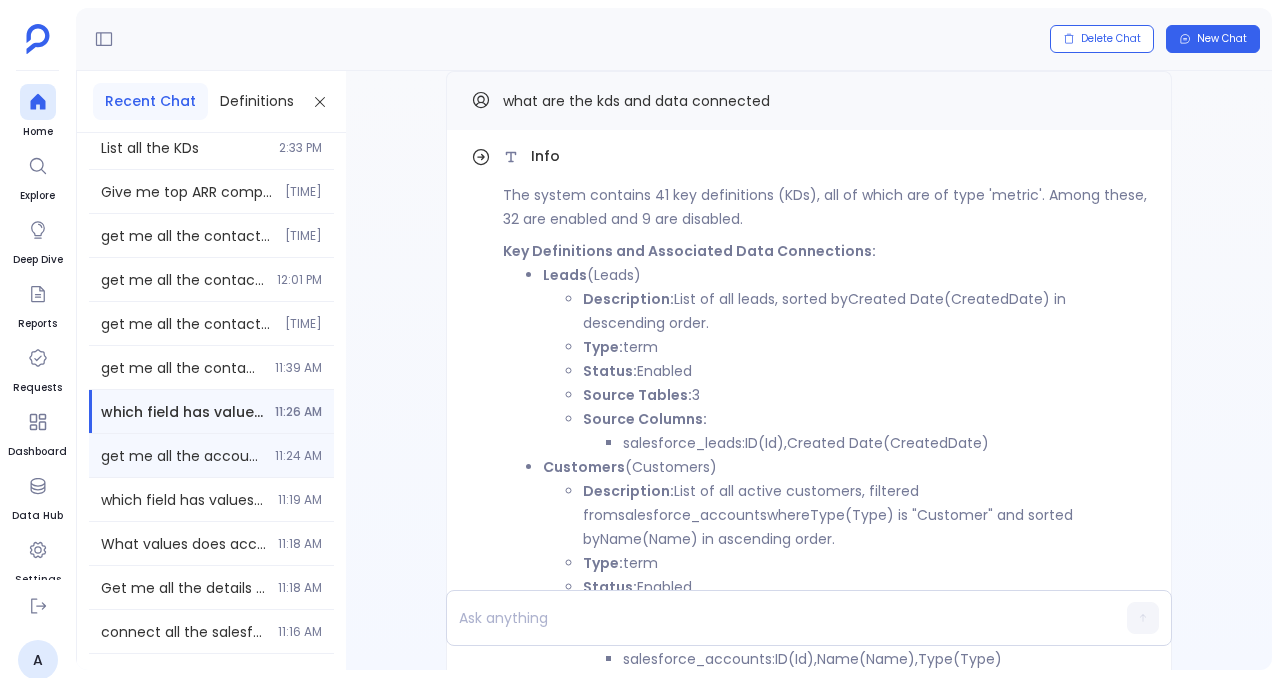 click on "get me all the accounts and opportunities which have Revenue more than 250k and sorted by date For sorting 'by date', which date field should be used? Should we sort by account creation date, opportunity creation date, or opportunity close date? [TIME]" at bounding box center (211, 103) 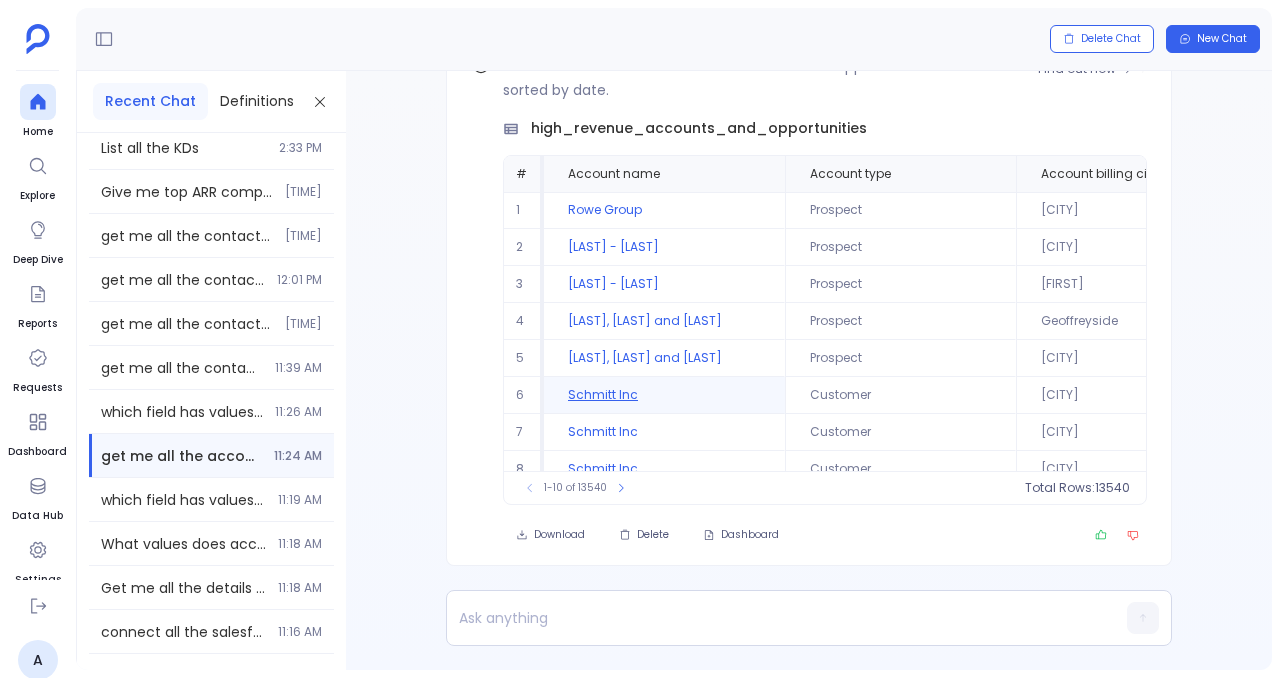 click on "Schmitt Inc" at bounding box center (664, 210) 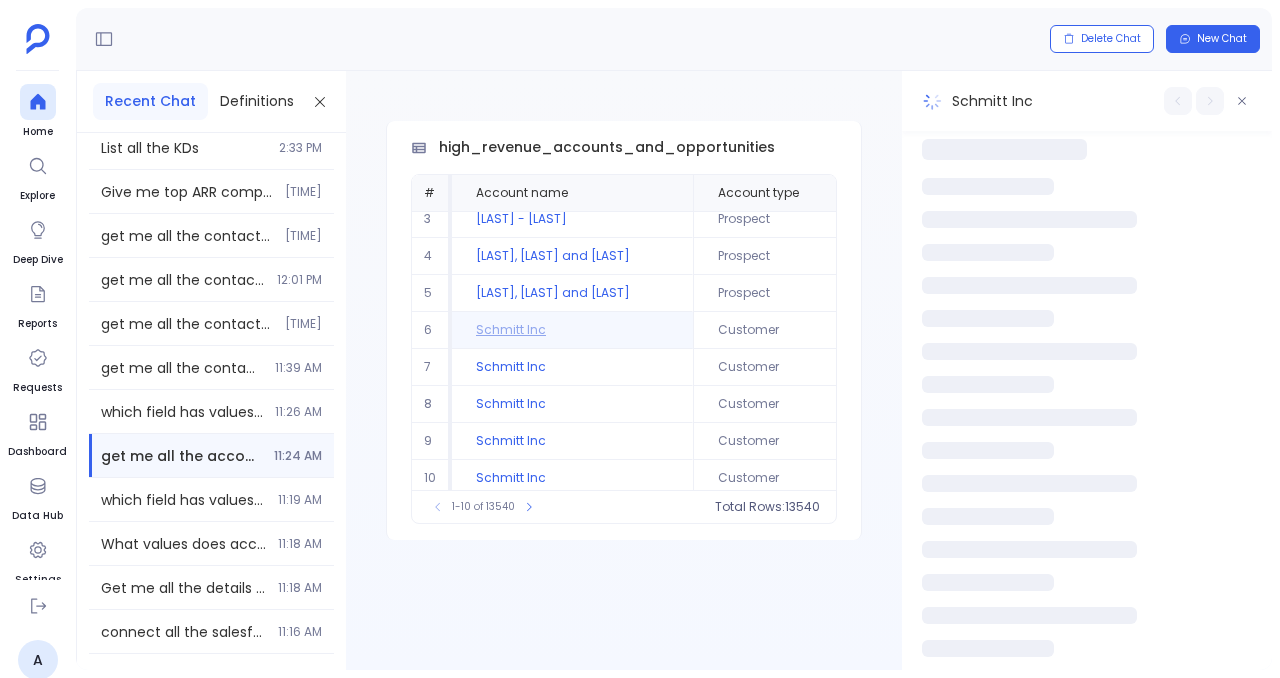 scroll, scrollTop: 84, scrollLeft: 0, axis: vertical 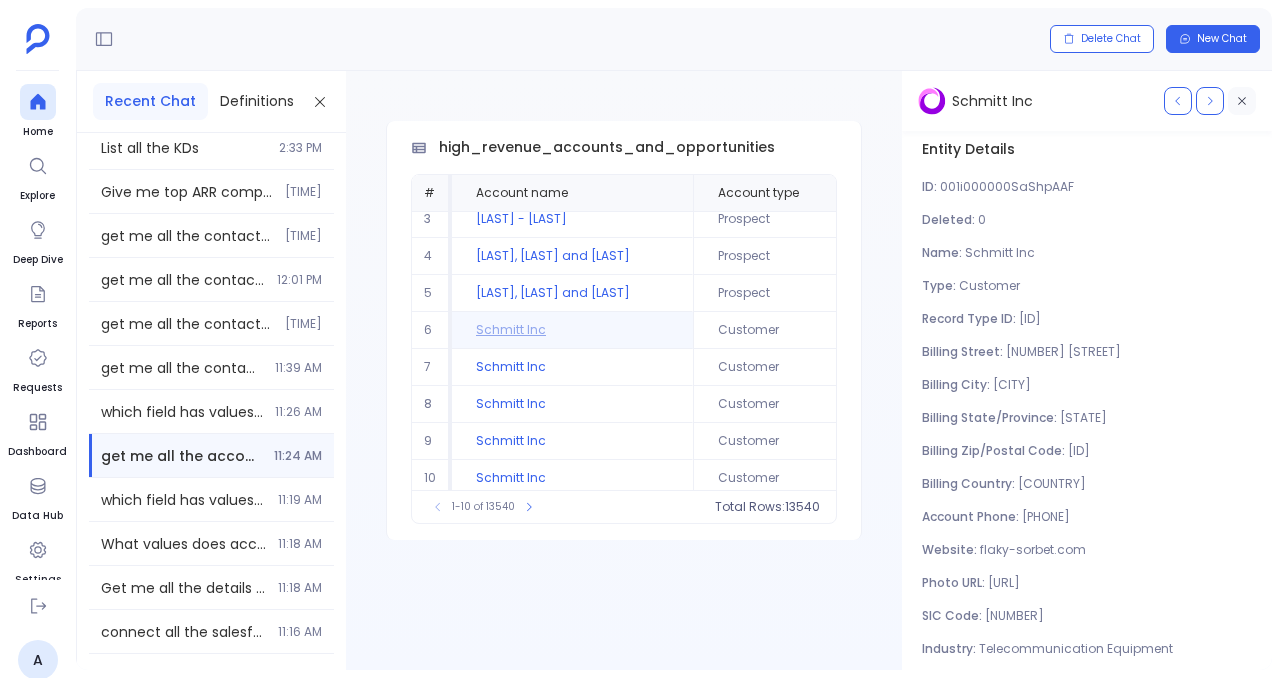 click at bounding box center (1242, 101) 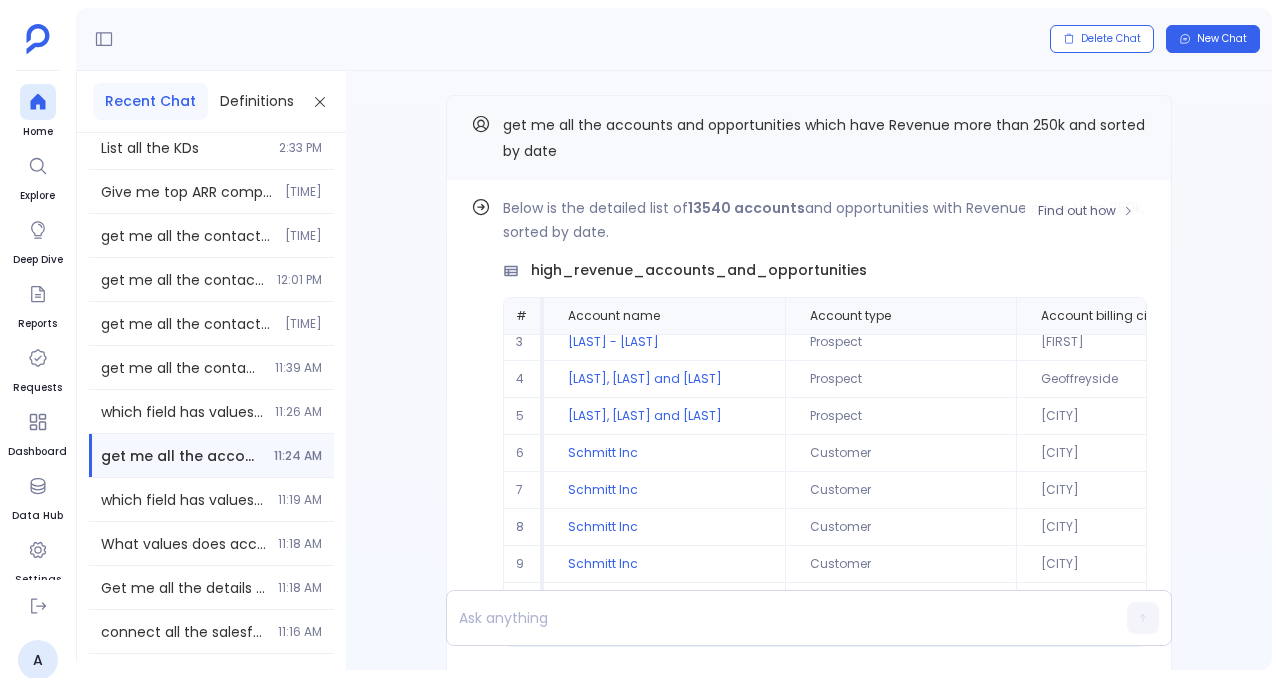 scroll, scrollTop: 0, scrollLeft: 0, axis: both 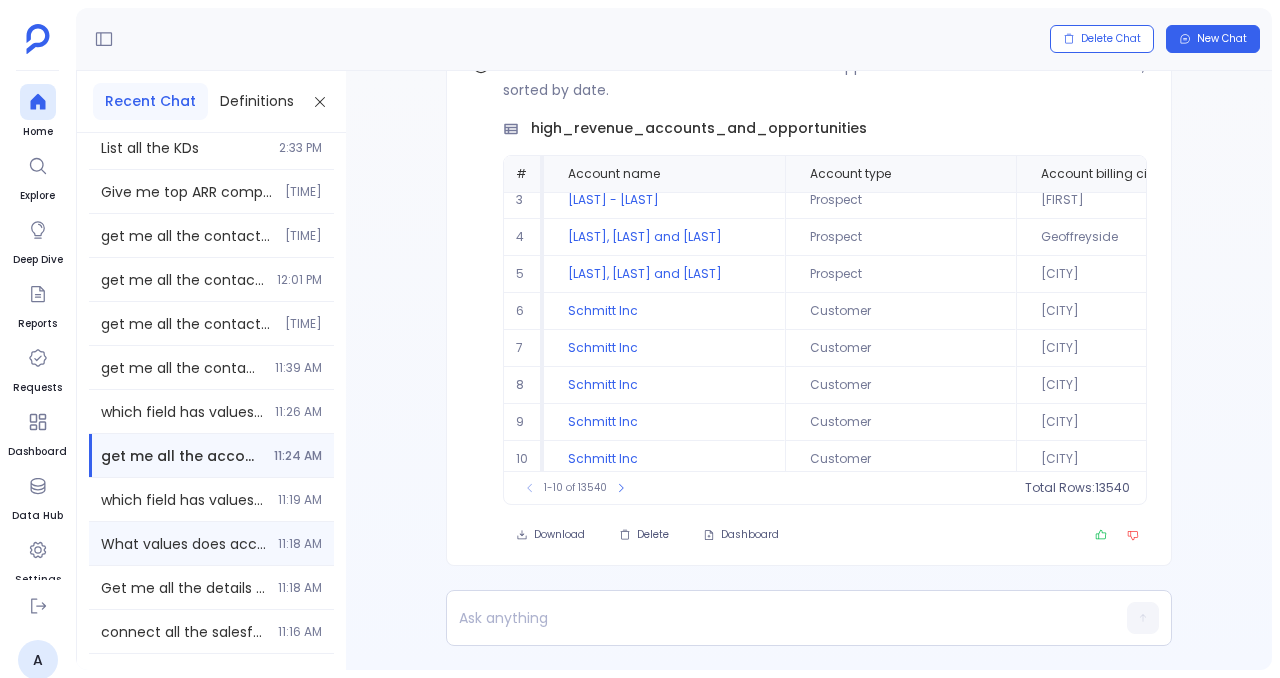 click on "What values does accounts type field can have? [TIME]" at bounding box center (211, 103) 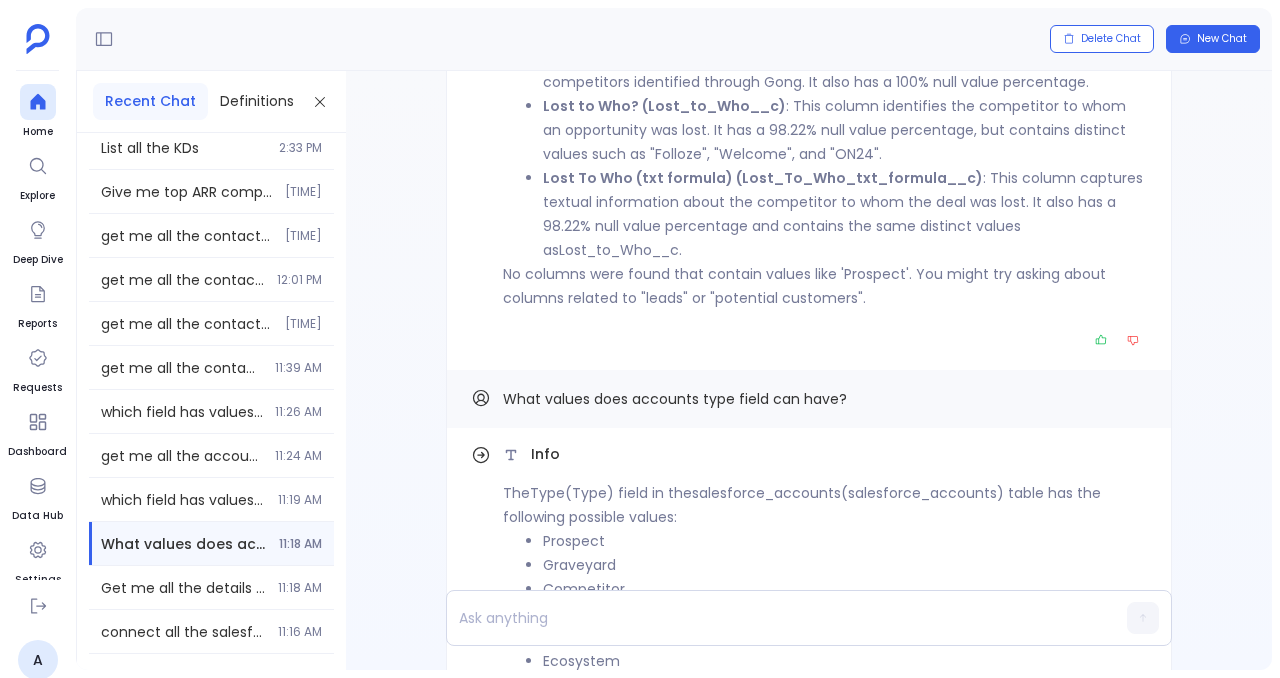 scroll, scrollTop: -601, scrollLeft: 0, axis: vertical 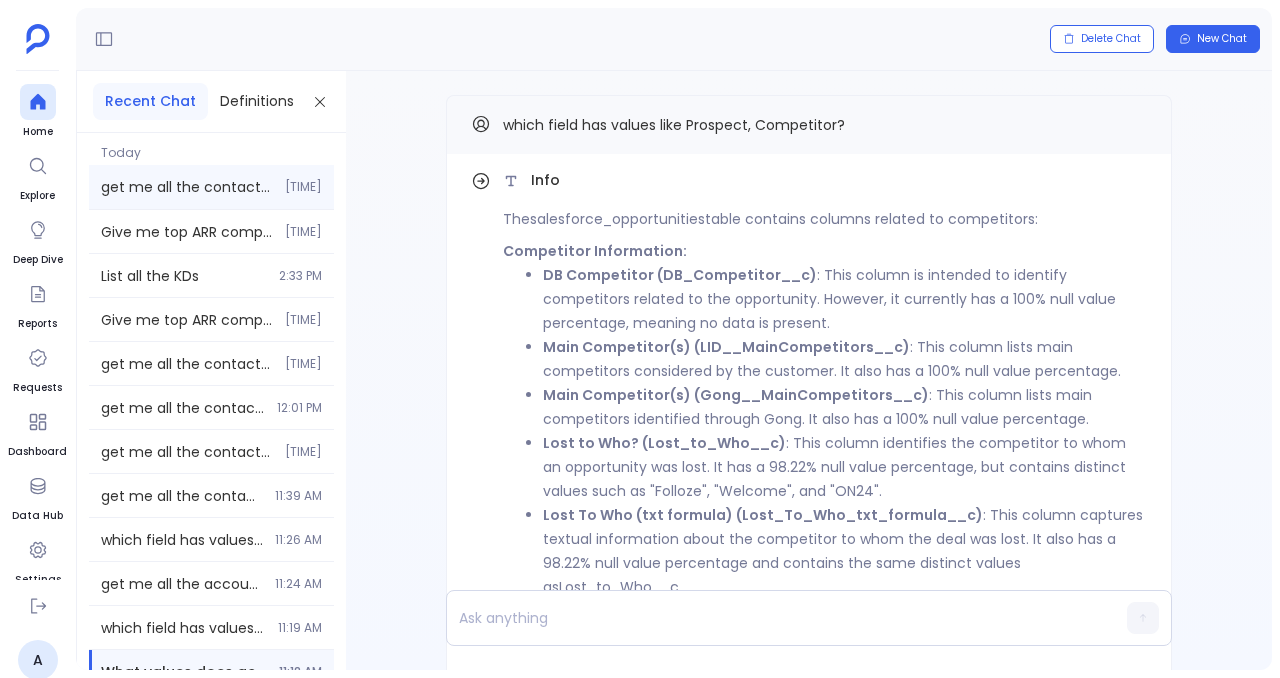 click on "get me all the contacts with associated accounts. sort them by important column in the table You mentioned sorting by 'important column in the table'. Could you please specify which column you'd like to sort by? Some possible options include: Contact Name, Account Name, Contact Priority/Engagement level, MQL Date, Account Type, Contact Type, or Account Tier. Which column would you consider most important for sorting the results?" at bounding box center (187, 187) 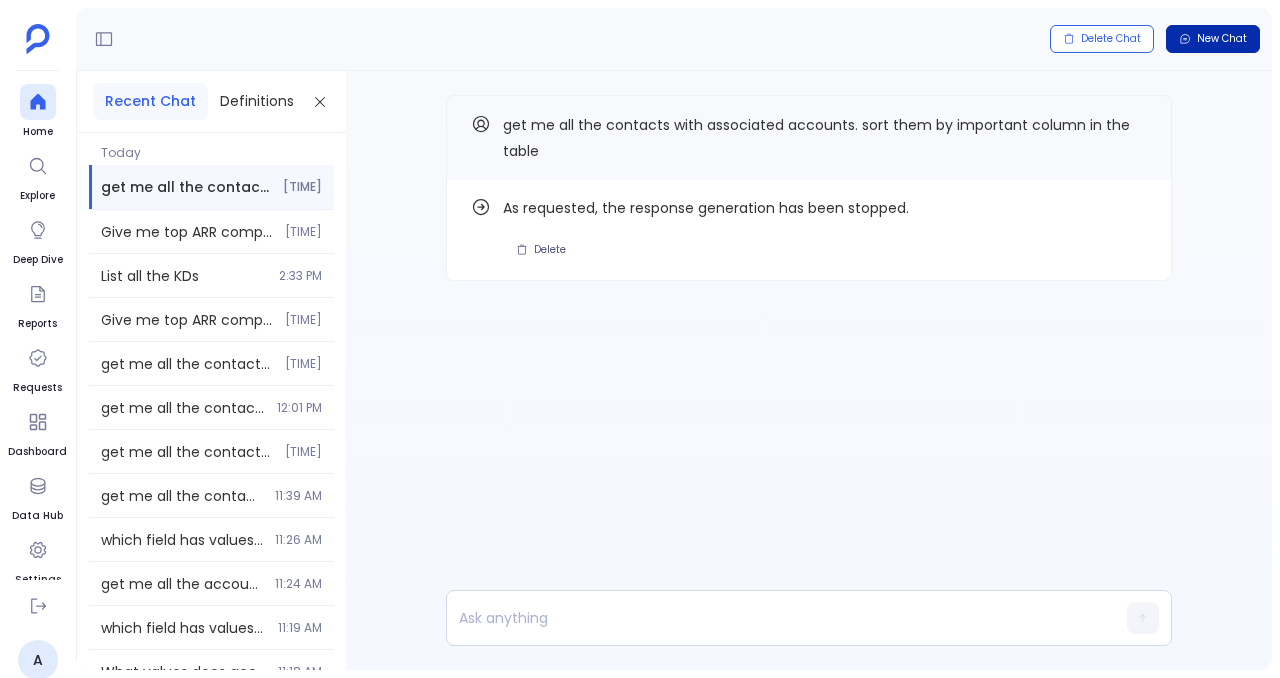 click on "New Chat" at bounding box center (1213, 39) 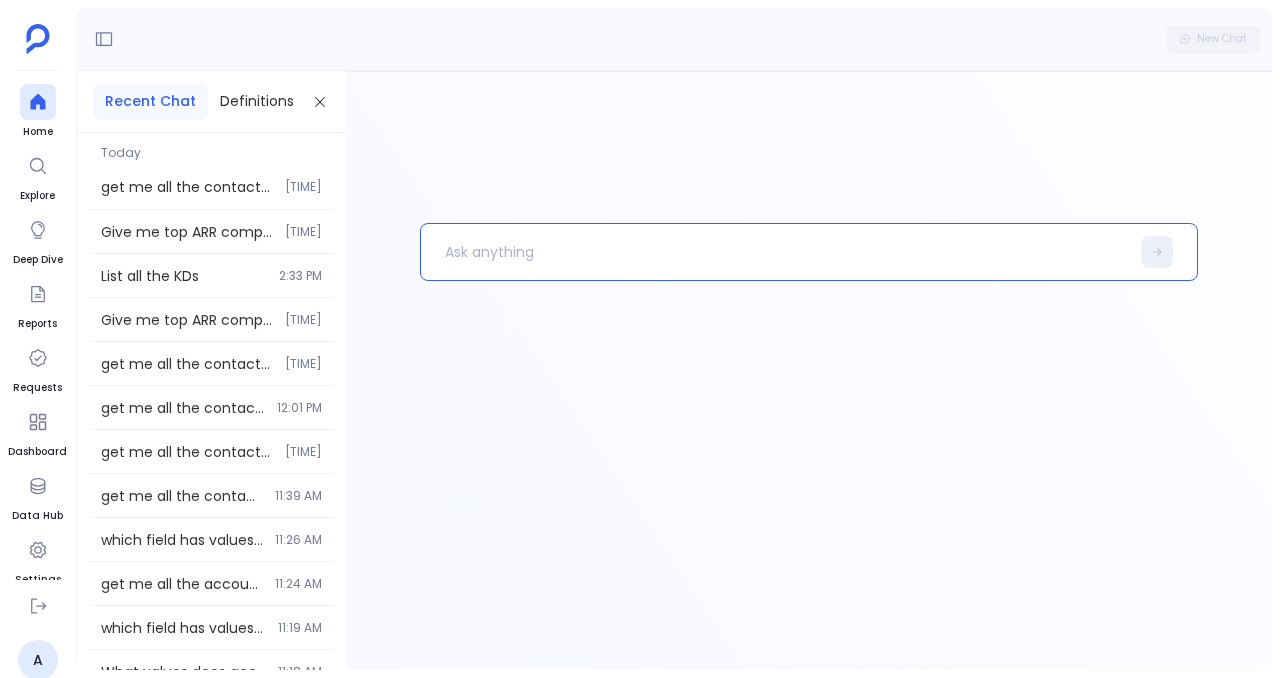click at bounding box center (775, 252) 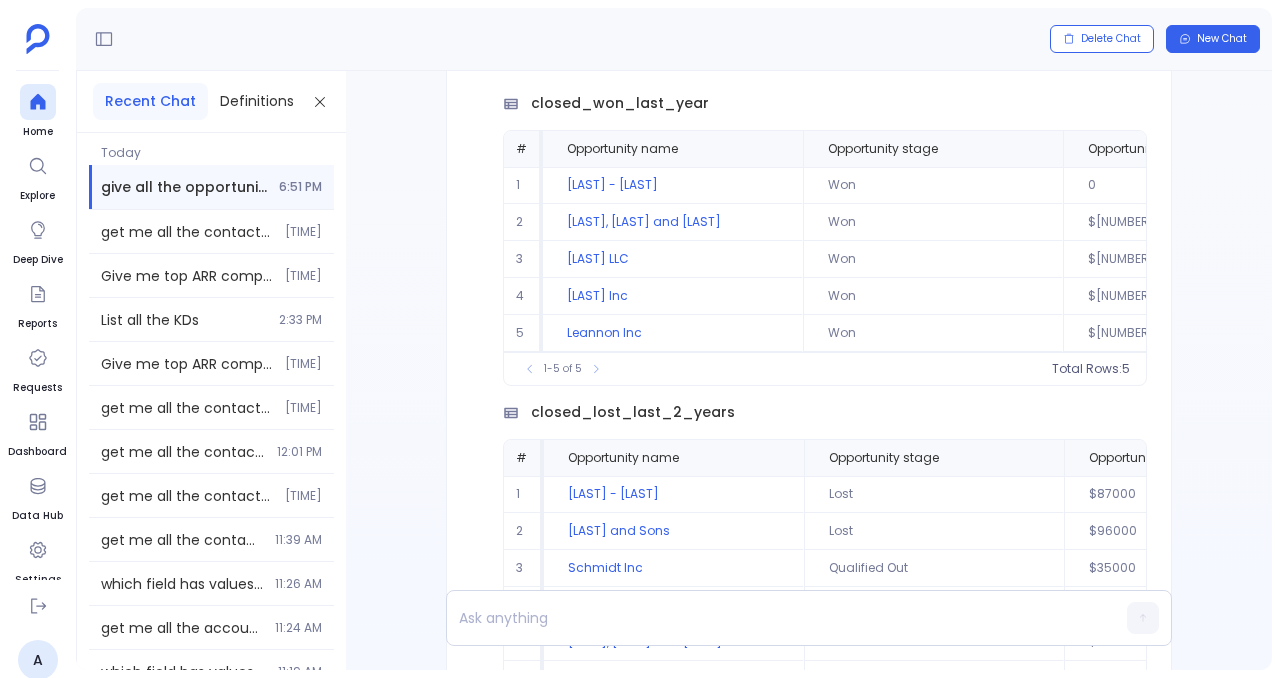 scroll, scrollTop: -186, scrollLeft: 0, axis: vertical 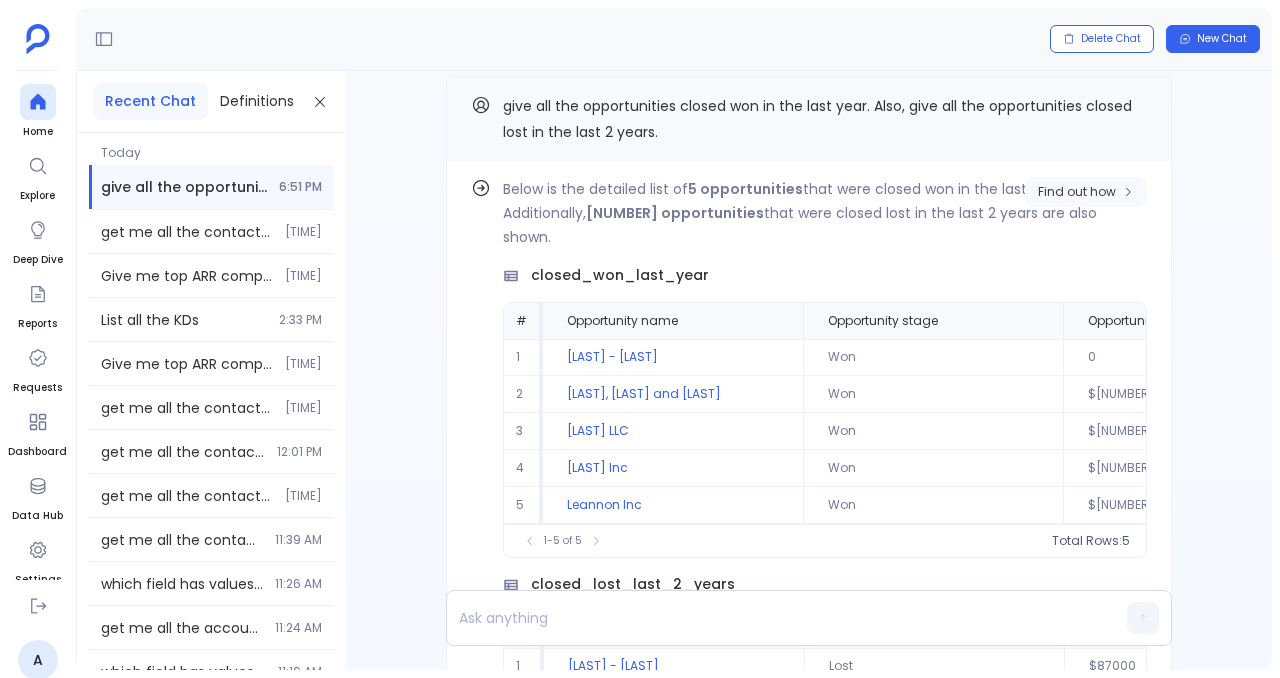 click on "Find out how" at bounding box center [1077, 192] 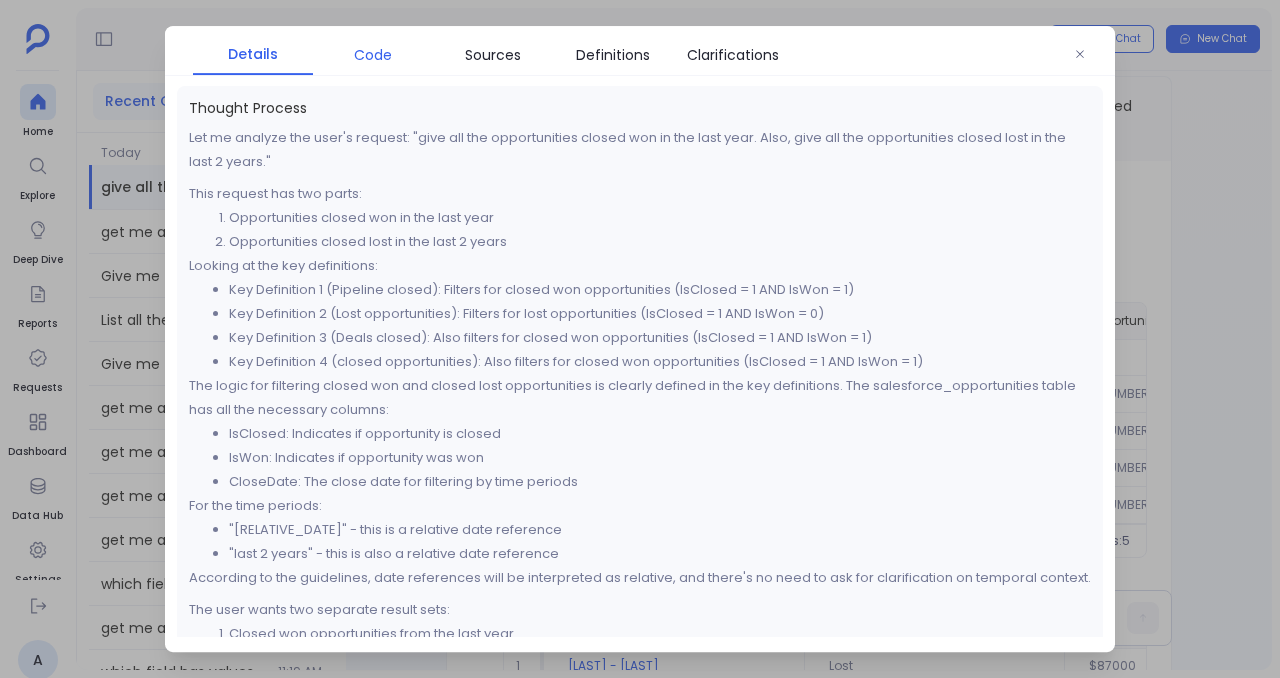 click on "Code" at bounding box center (373, 55) 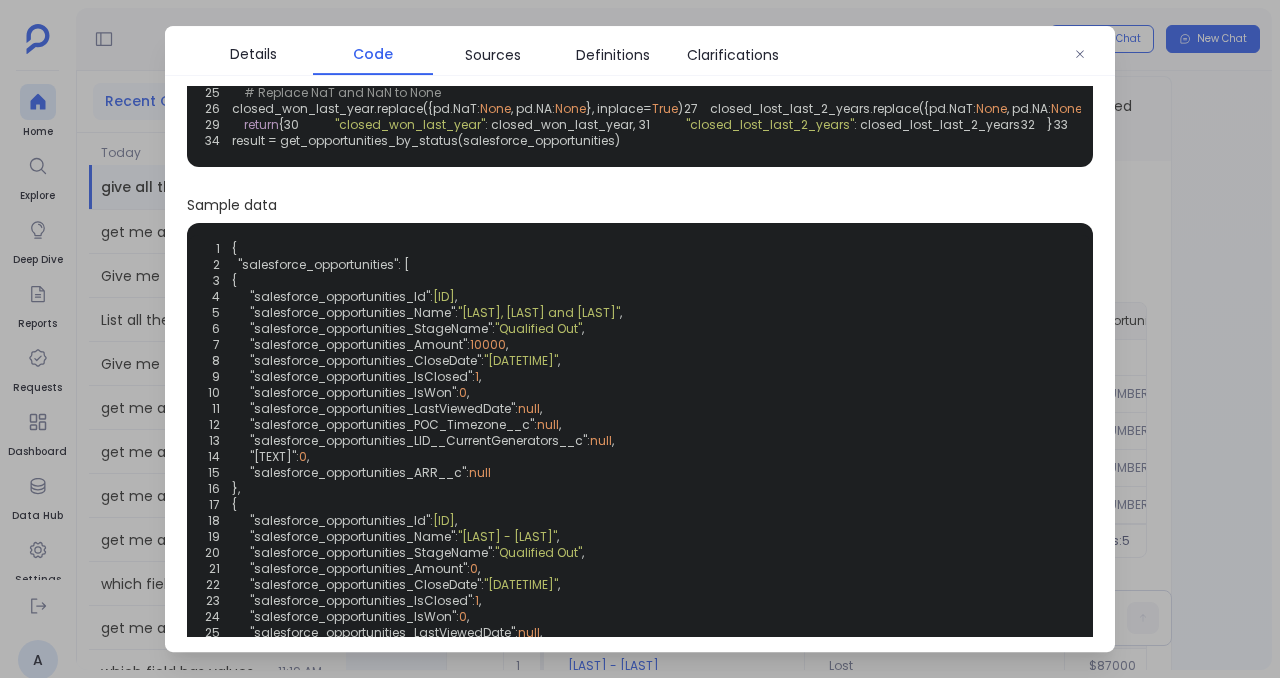 scroll, scrollTop: 209, scrollLeft: 0, axis: vertical 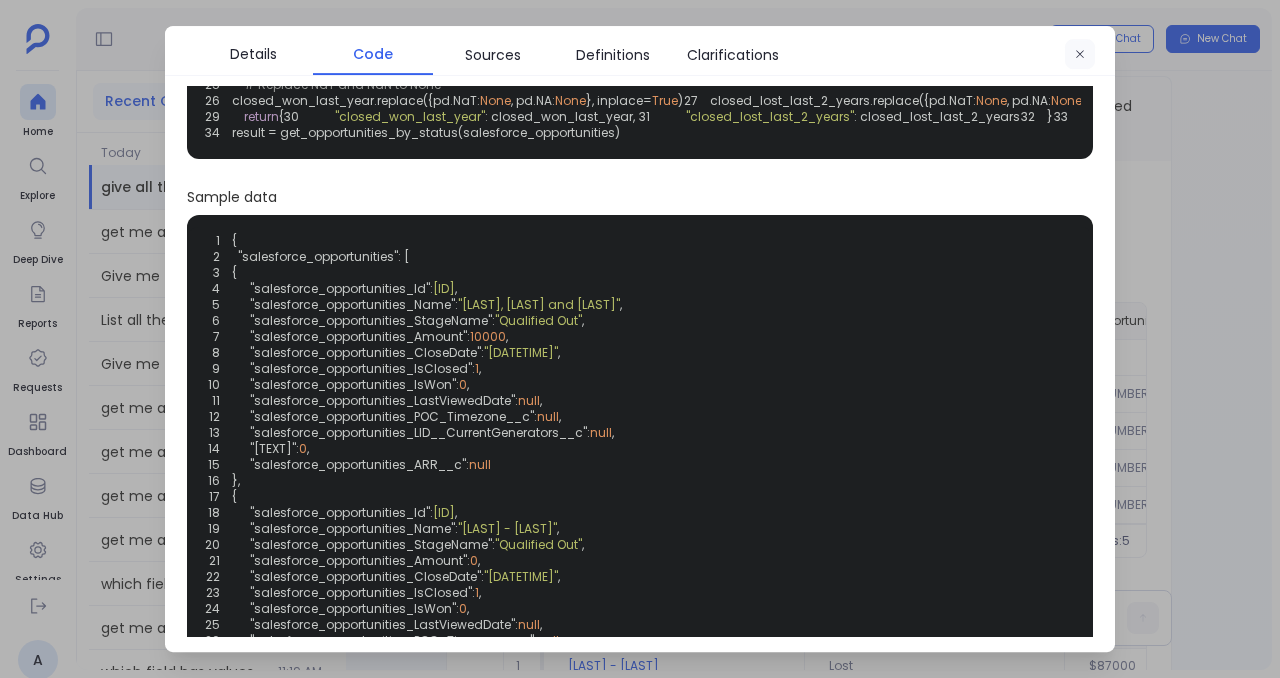 click at bounding box center [1080, 55] 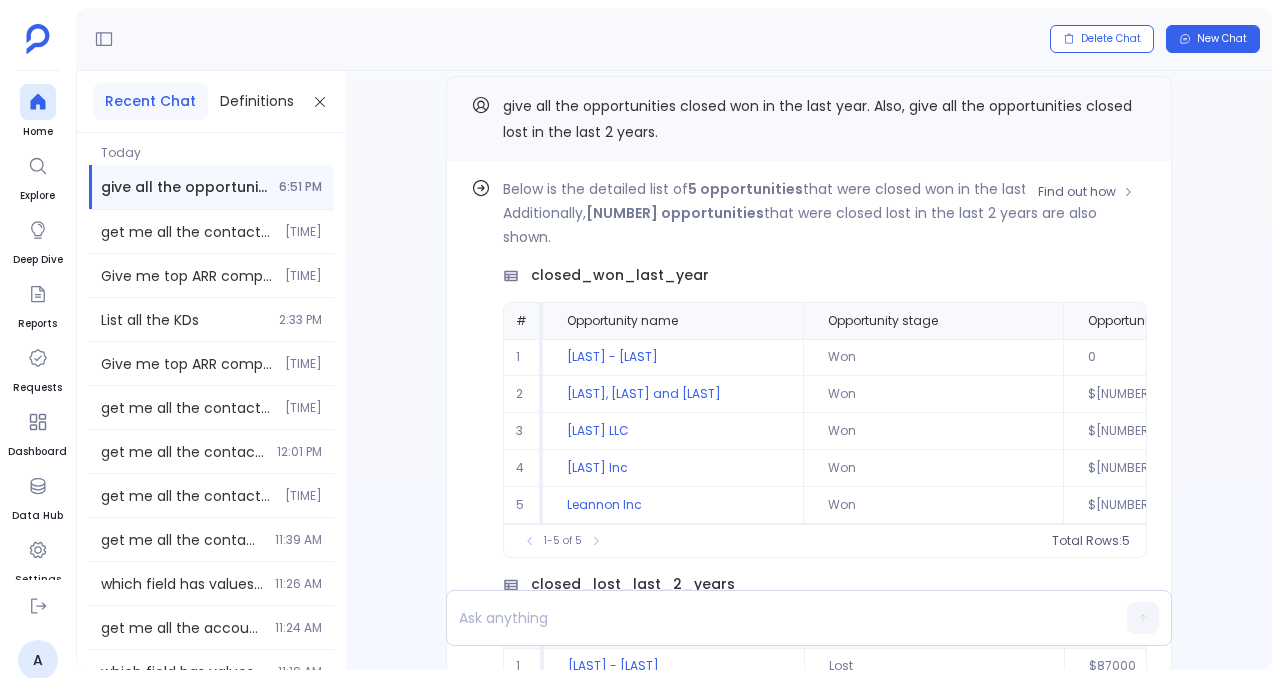 click on "Find out how Below is the detailed list of  5 opportunities  that were closed won in the last year. Additionally,  496 opportunities  that were closed lost in the last 2 years are also shown. closed_won_last_year # Opportunity name Opportunity stage Opportunity amount Opportunity close date Opportunity closed Opportunity won Opportunity last viewed date Opportunity poc timezone Opportunity current generator(s) Opportunity lost Opportunity current arr 1 [LAST] - [LAST] Won 0 [DATETIME] 1 1 [DATETIME] 0 2 [LAST], [LAST] and [LAST] Won $[NUMBER] [DATETIME] 1 1 [DATETIME] 0 $[NUMBER] 3 [LAST] LLC Won $[NUMBER] [DATETIME] 1 1 [DATETIME] 0 $[NUMBER] 4 [LAST] Inc Won $[NUMBER] [DATETIME] 1 1 [DATETIME] 0 $[NUMBER] 5 [LAST] Inc Won $[NUMBER] [DATETIME] 1 1 [DATETIME] 0 $[NUMBER] 1-5 of 5 Total Rows:  5 closed_lost_last_2_years # Opportunity name Opportunity stage Opportunity amount Opportunity close date Opportunity closed Opportunity won 1 1 0" at bounding box center (809, 591) 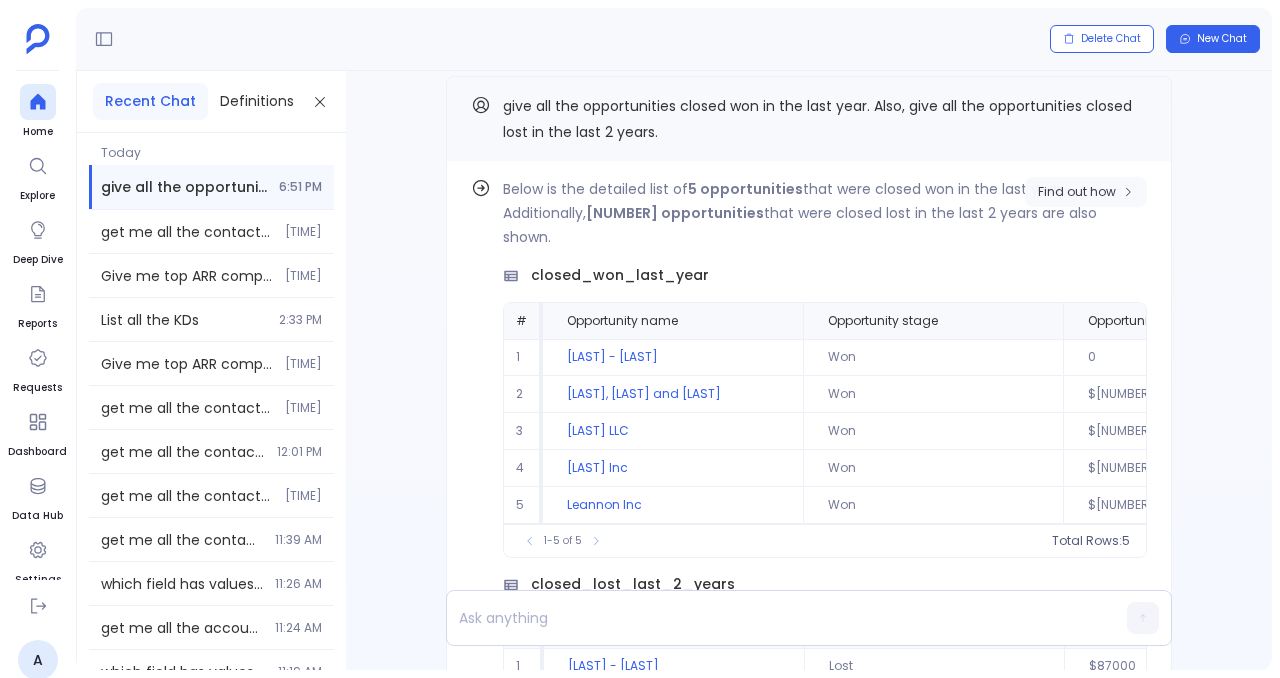 click on "Find out how" at bounding box center (1077, 192) 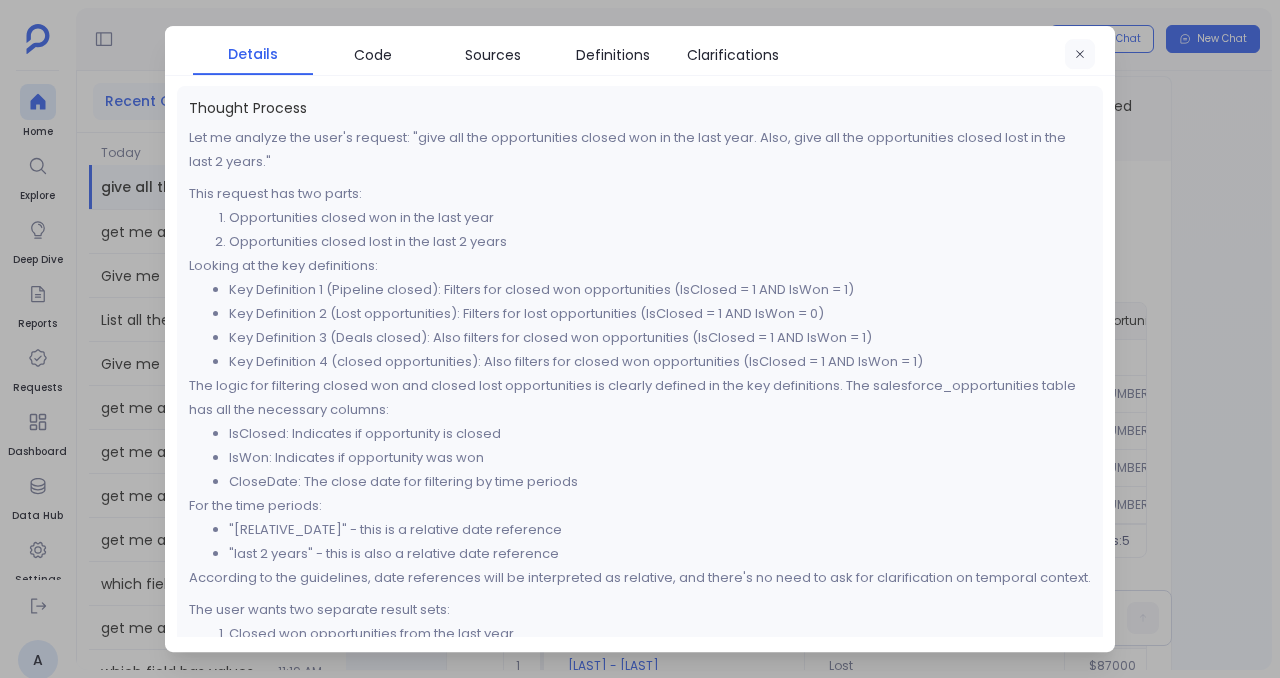 click at bounding box center (1080, 55) 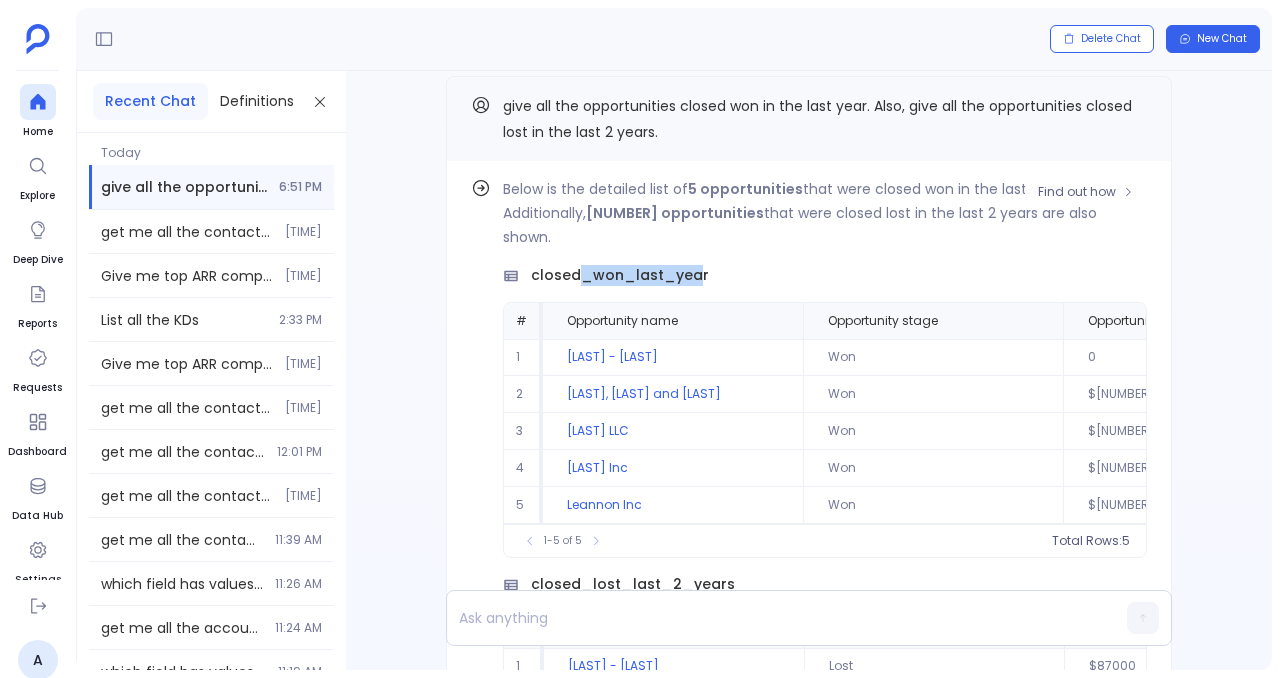 drag, startPoint x: 690, startPoint y: 273, endPoint x: 572, endPoint y: 271, distance: 118.016945 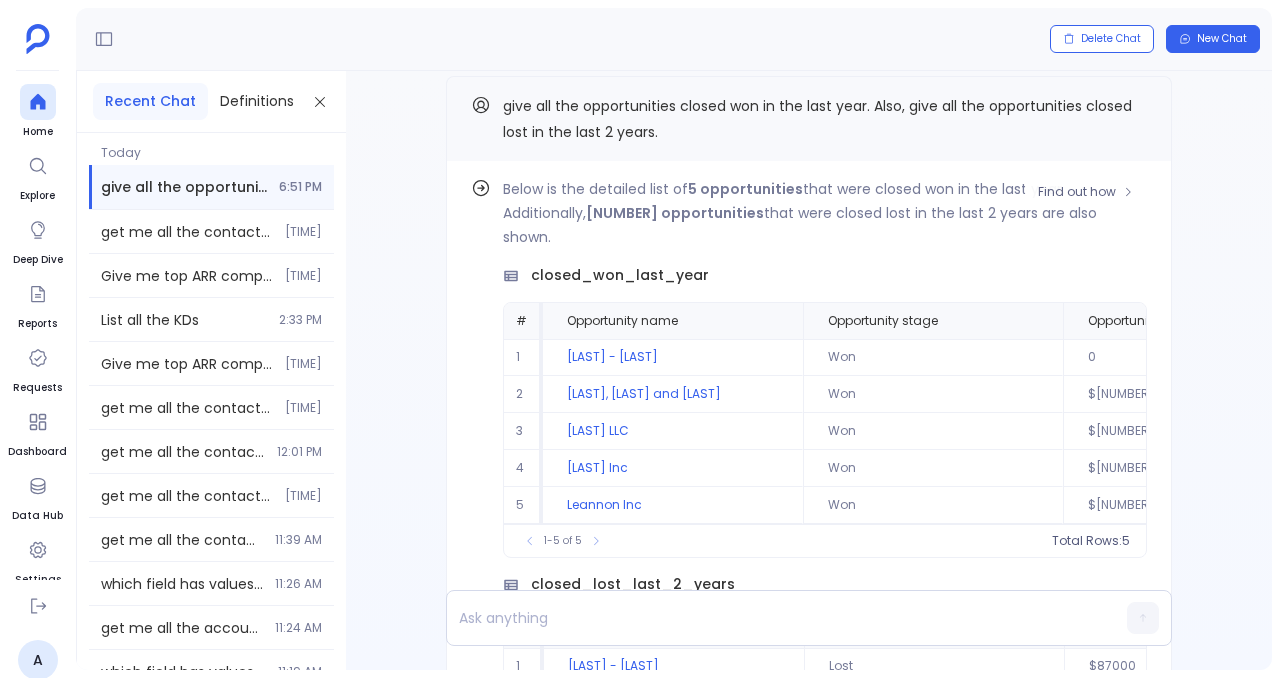 click on "closed_won_last_year" at bounding box center [620, 275] 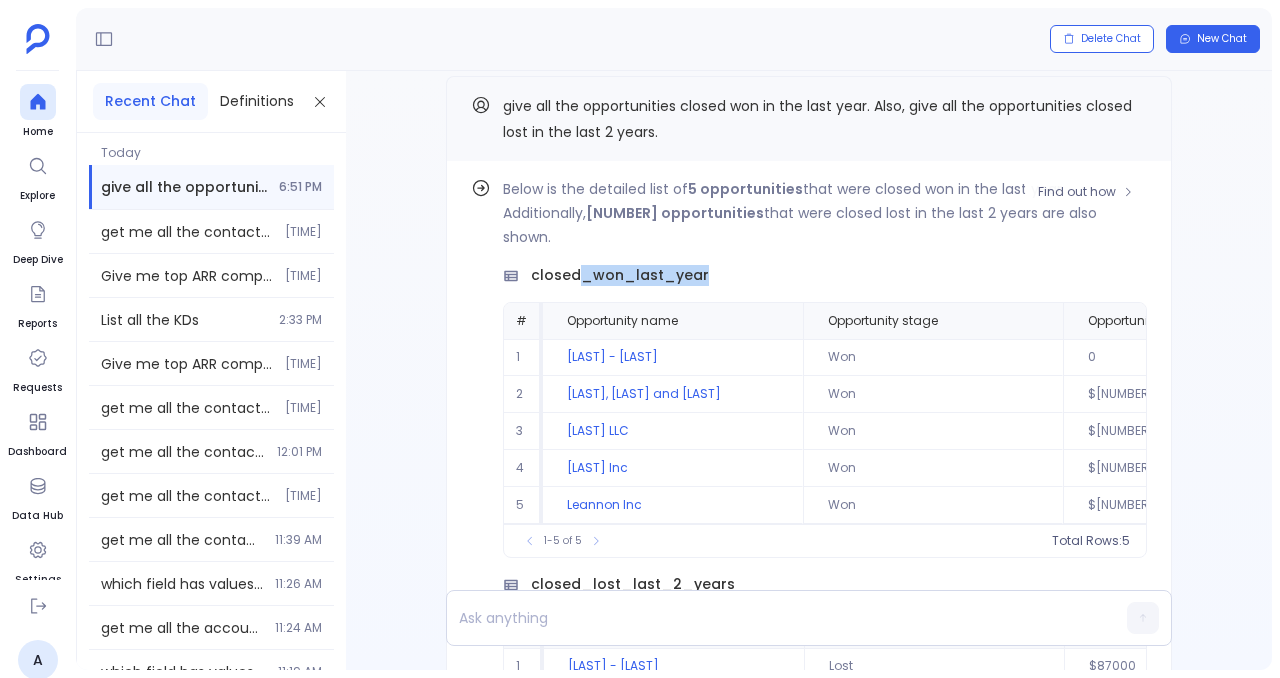 drag, startPoint x: 591, startPoint y: 281, endPoint x: 579, endPoint y: 279, distance: 12.165525 